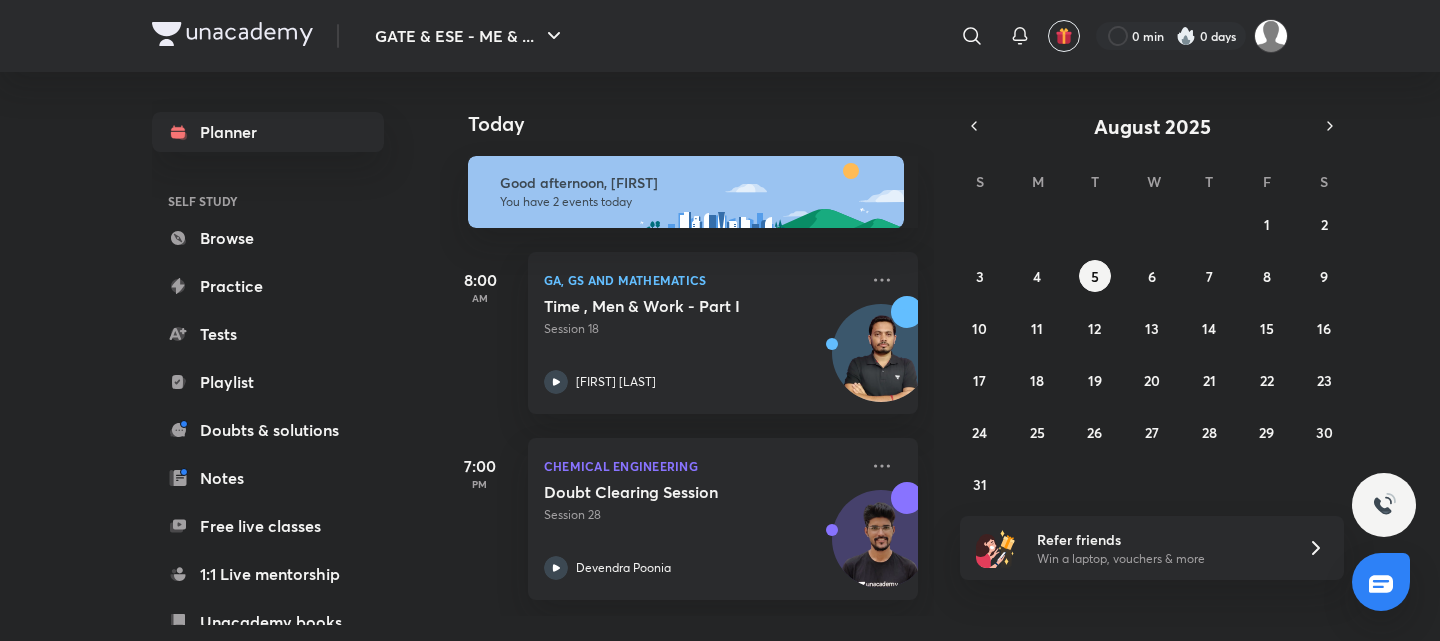scroll, scrollTop: 0, scrollLeft: 0, axis: both 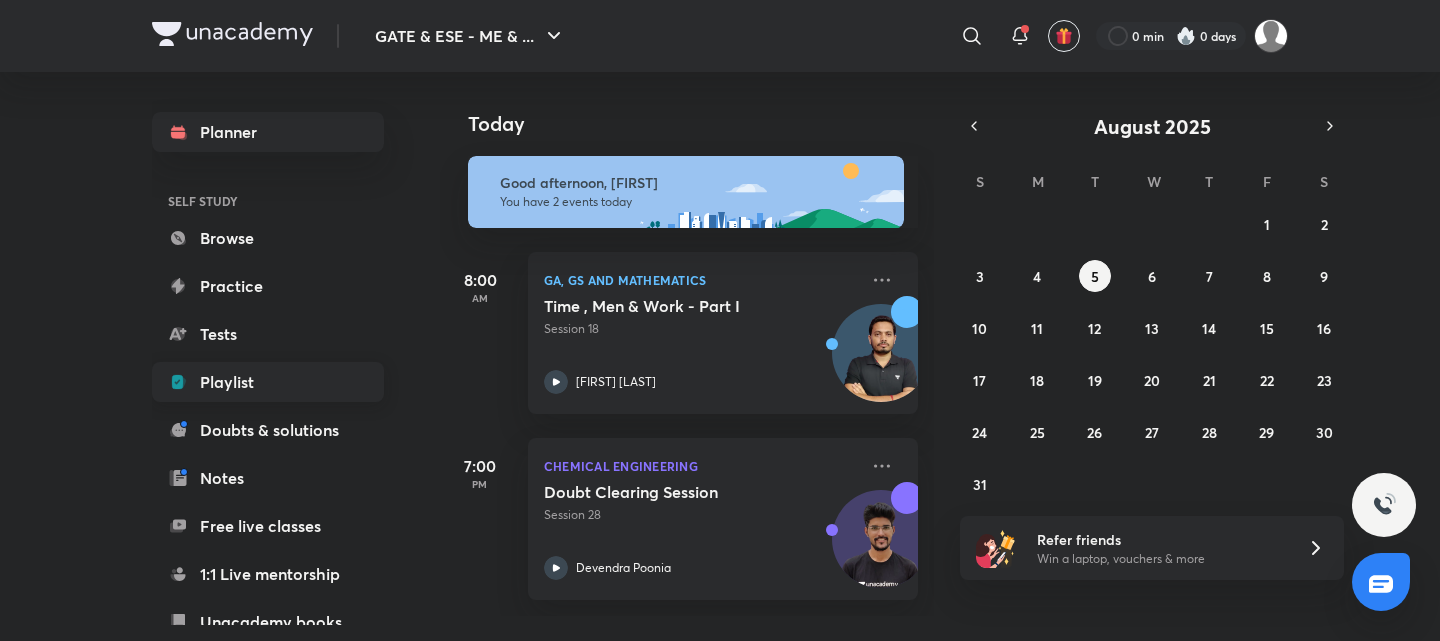 click on "Playlist" at bounding box center [268, 382] 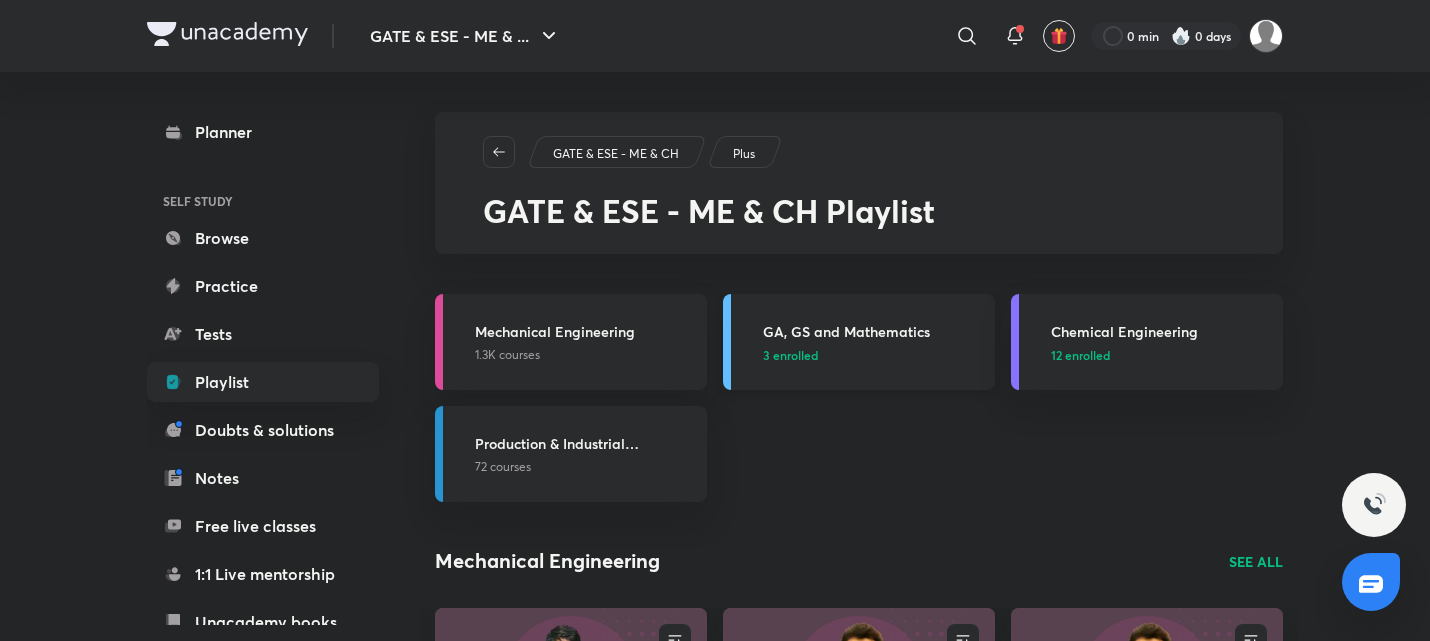 click on "GA, GS and Mathematics 3 enrolled" at bounding box center (859, 342) 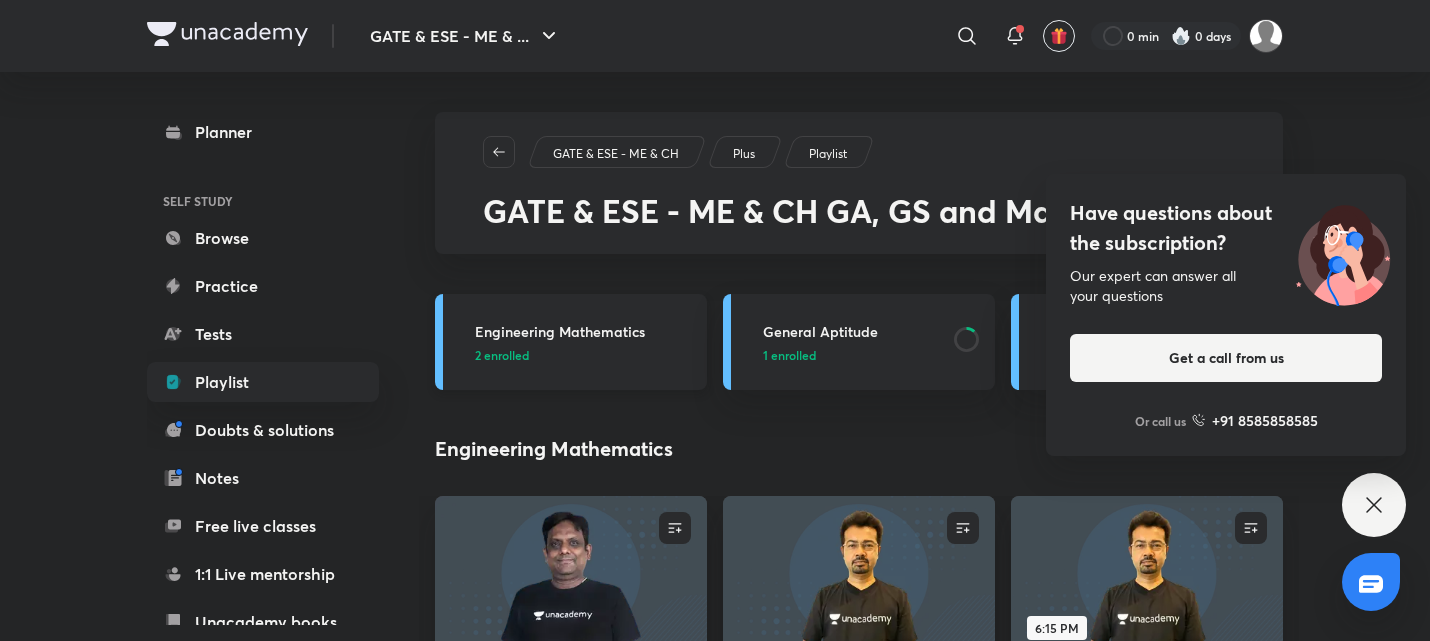 click on "Engineering Mathematics" at bounding box center (585, 331) 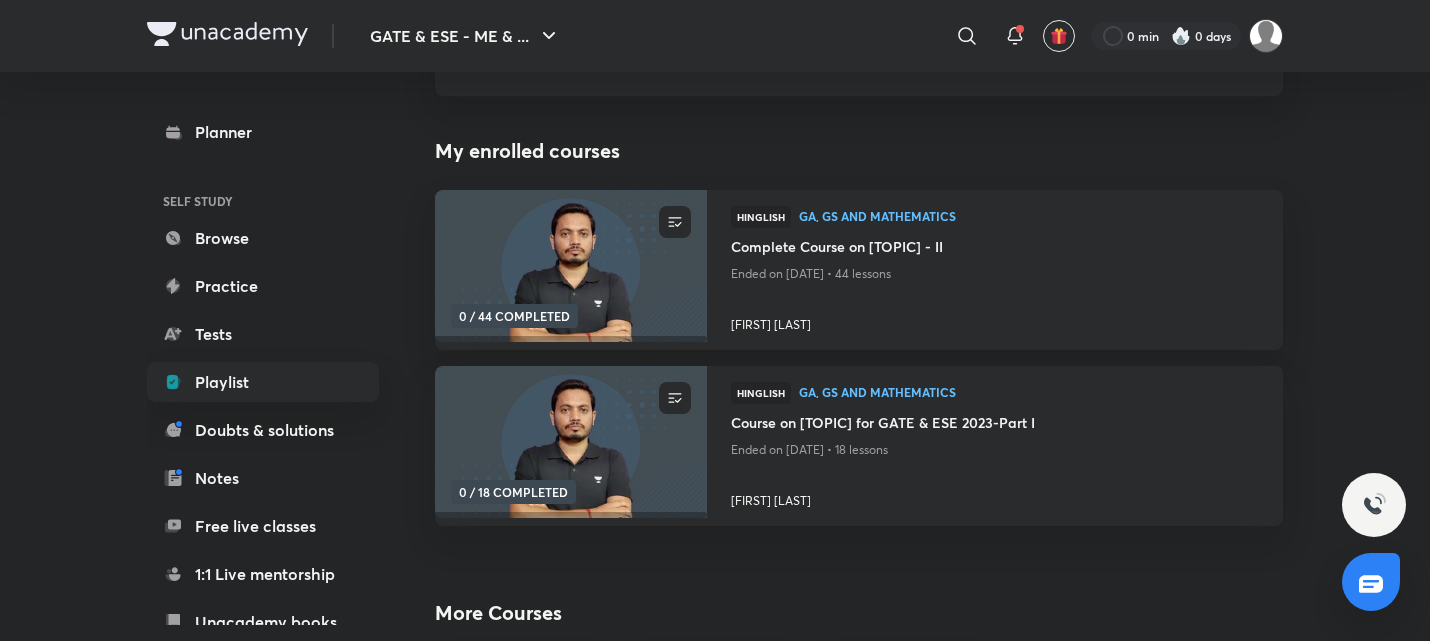 scroll, scrollTop: 169, scrollLeft: 0, axis: vertical 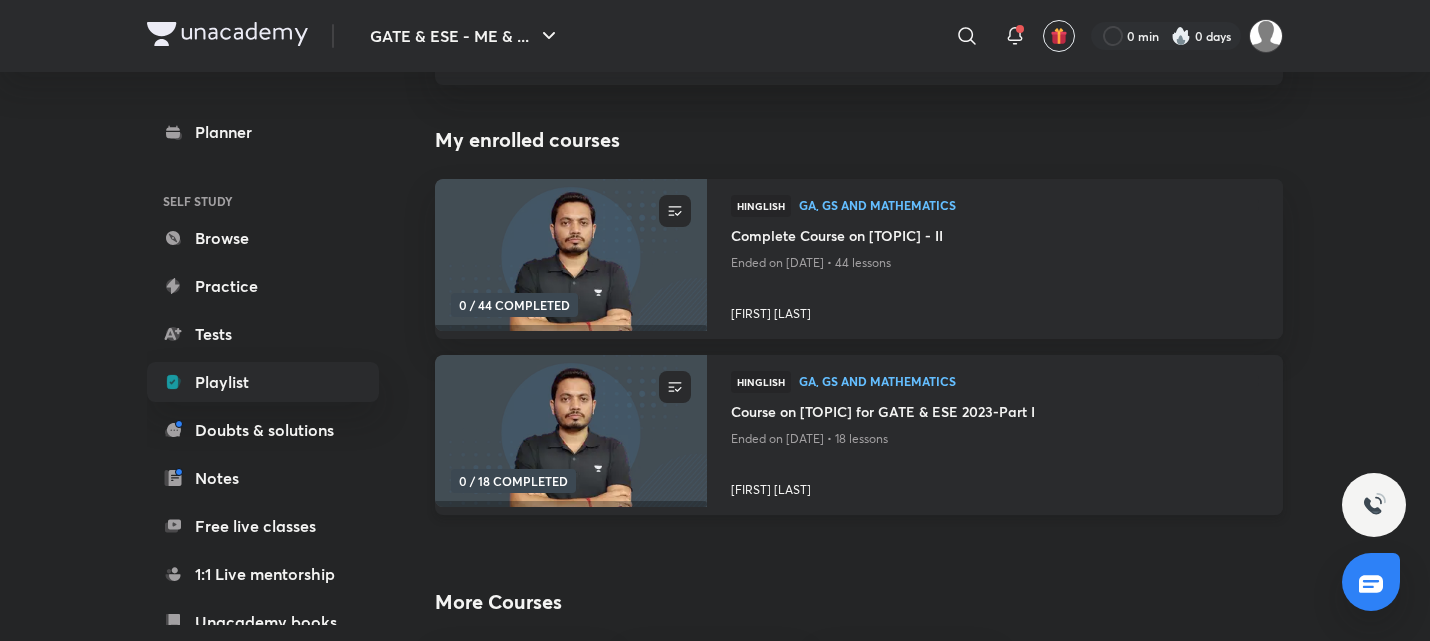 click on "Course on [TOPIC] for GATE & ESE 2023-Part I" at bounding box center [995, 413] 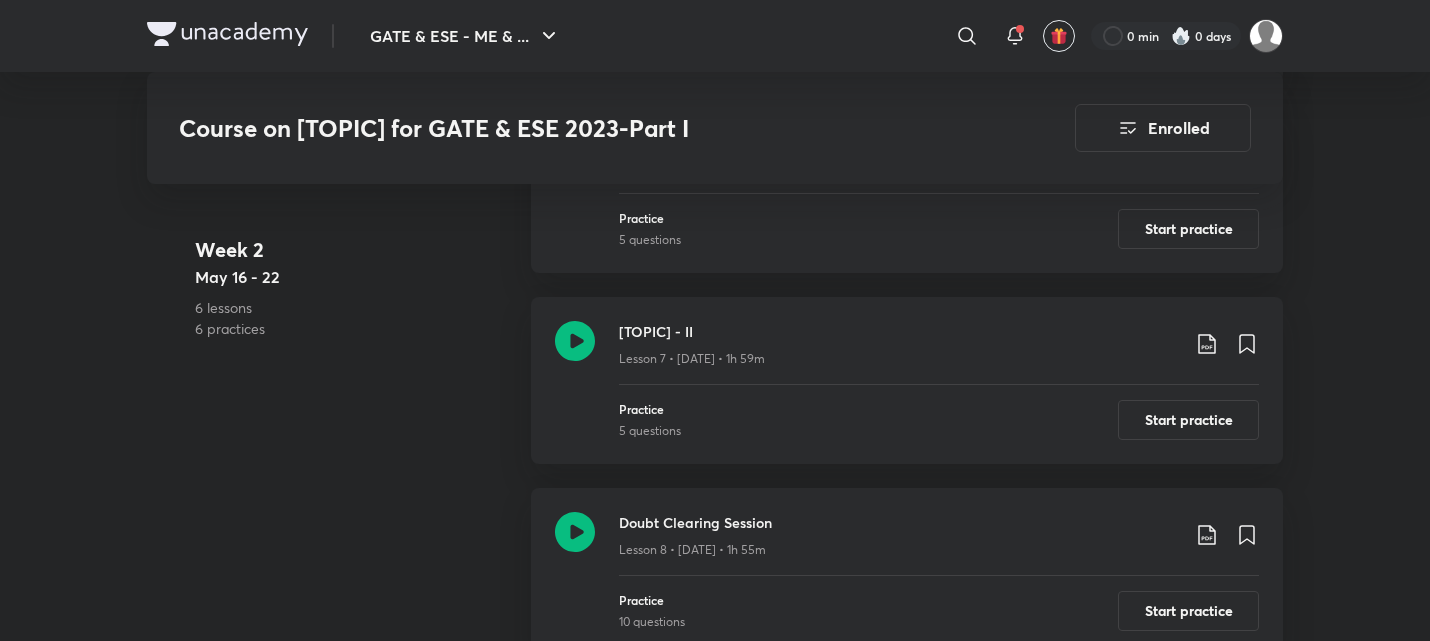 scroll, scrollTop: 1929, scrollLeft: 0, axis: vertical 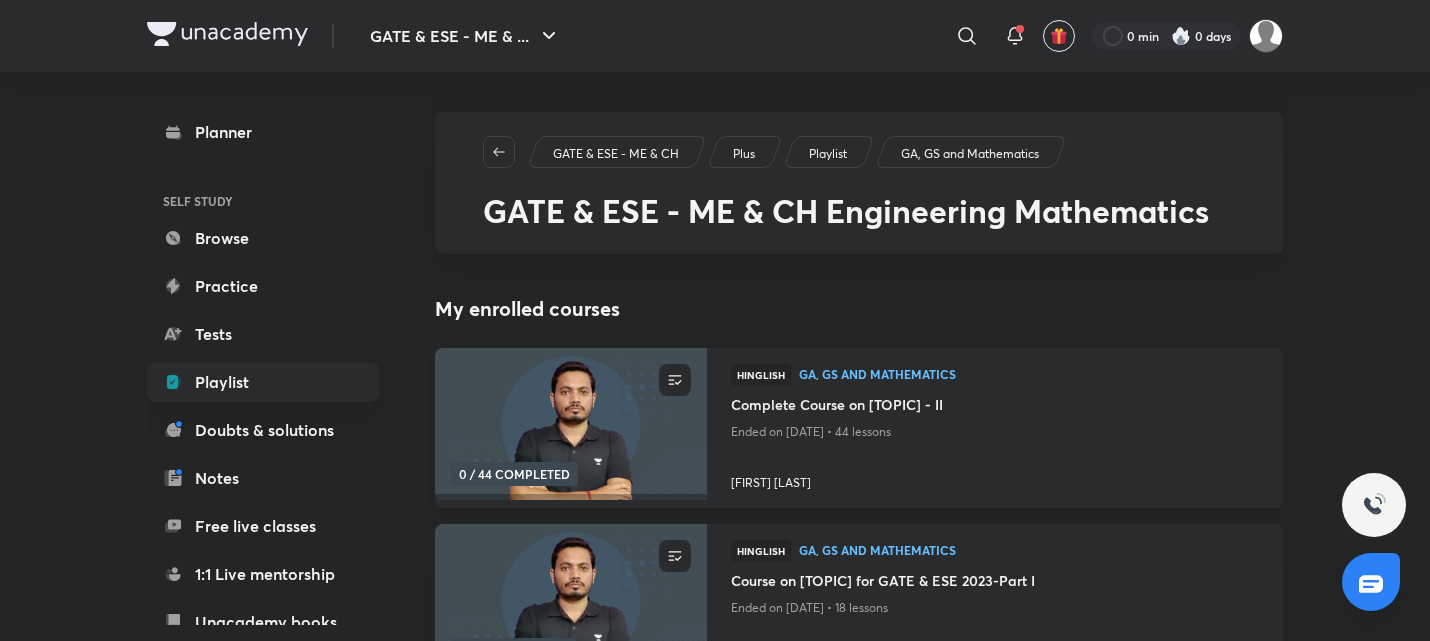 click on "Complete Course on [TOPIC] - II" at bounding box center (995, 406) 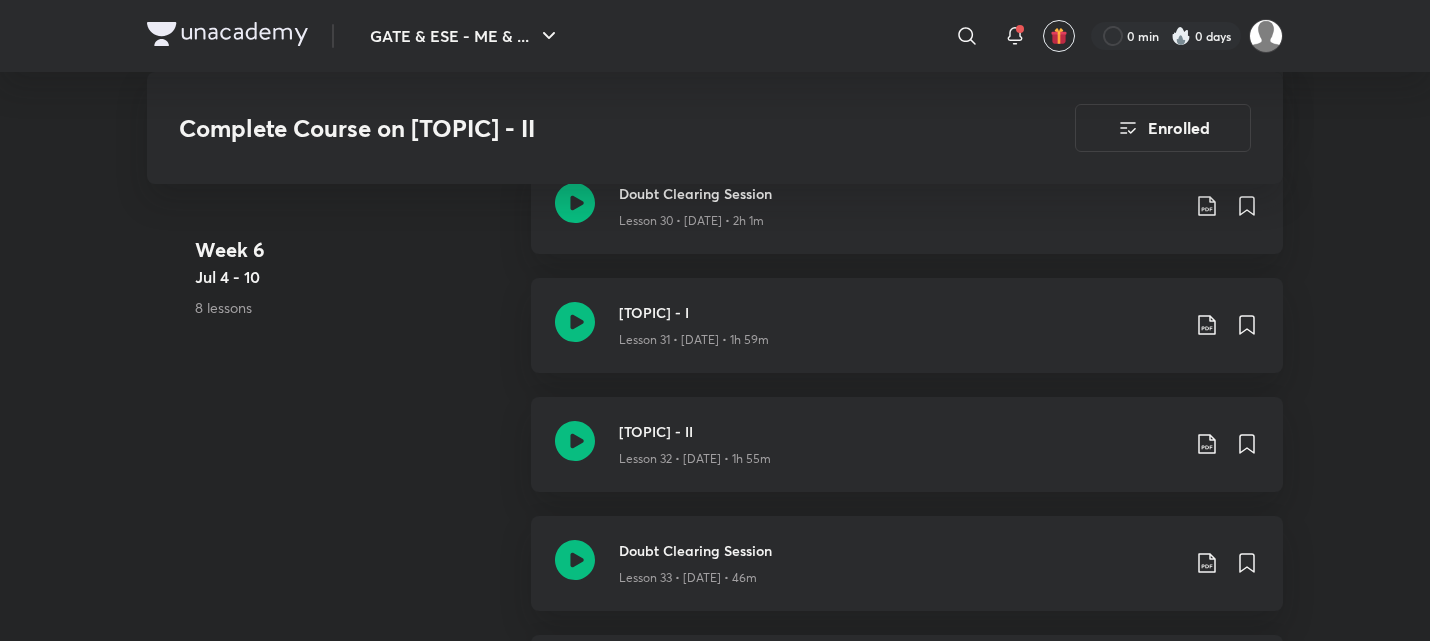 scroll, scrollTop: 5486, scrollLeft: 0, axis: vertical 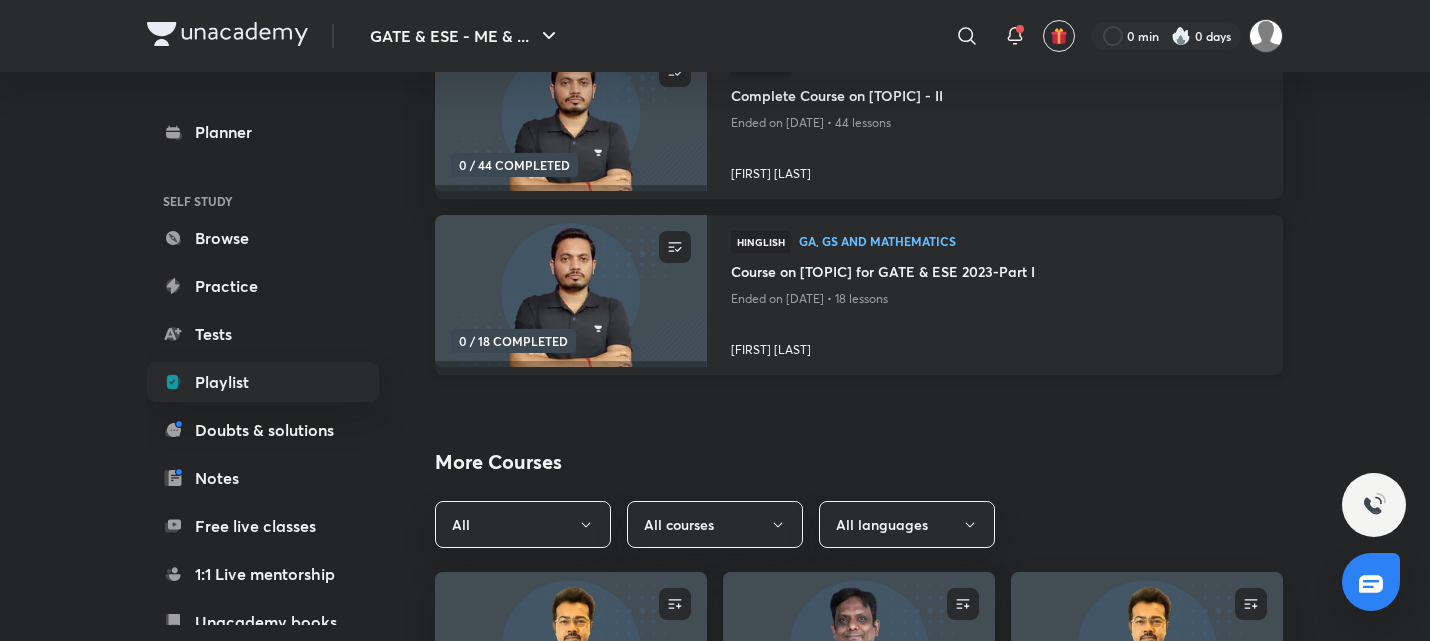 click at bounding box center [570, 291] 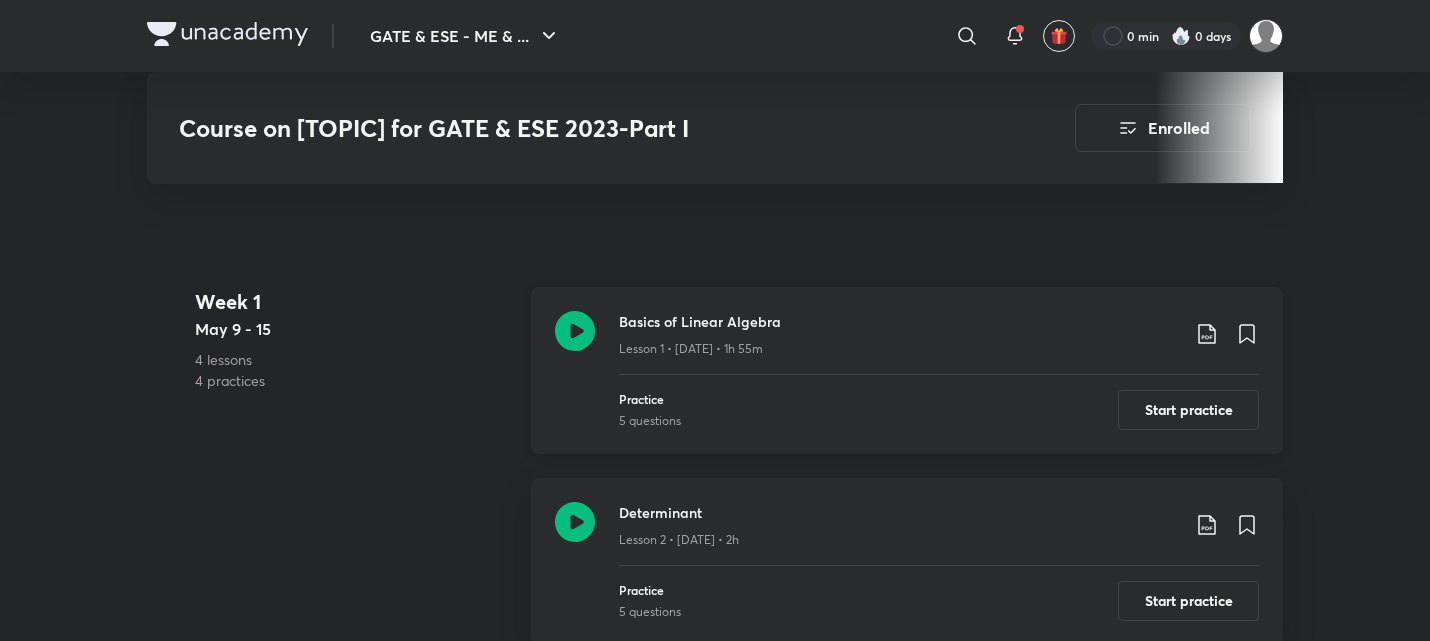 scroll, scrollTop: 863, scrollLeft: 0, axis: vertical 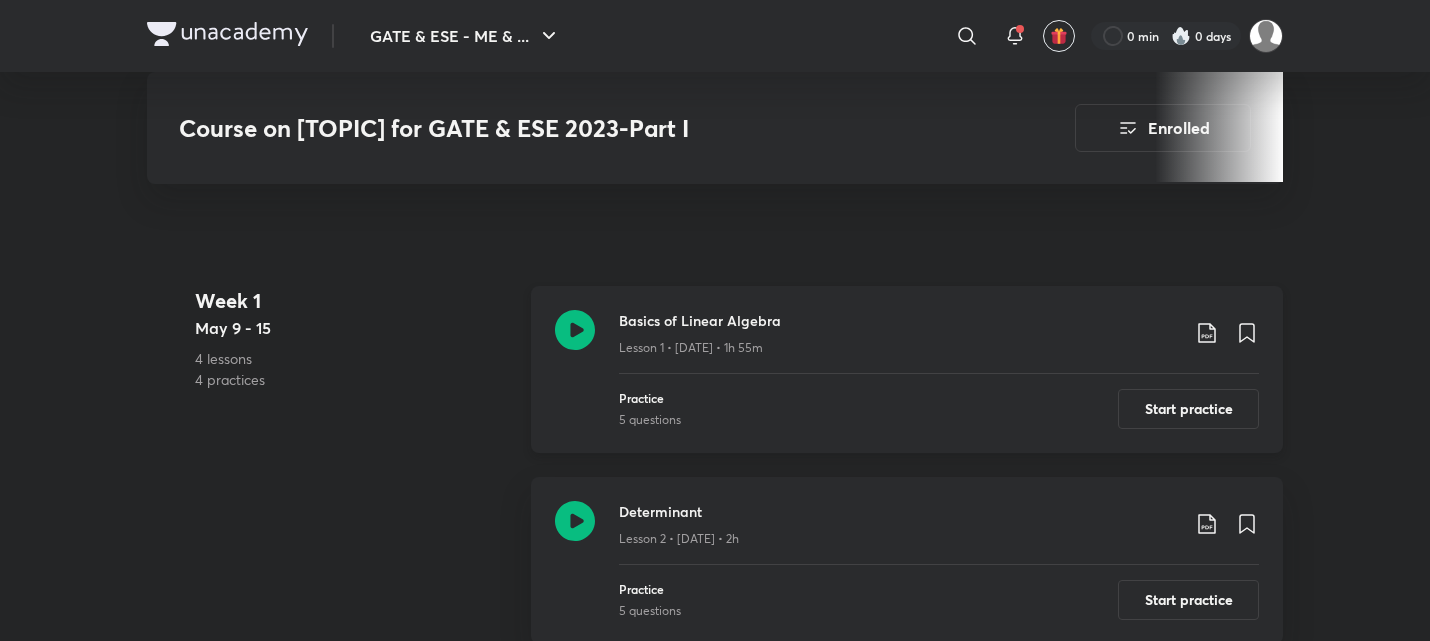 click 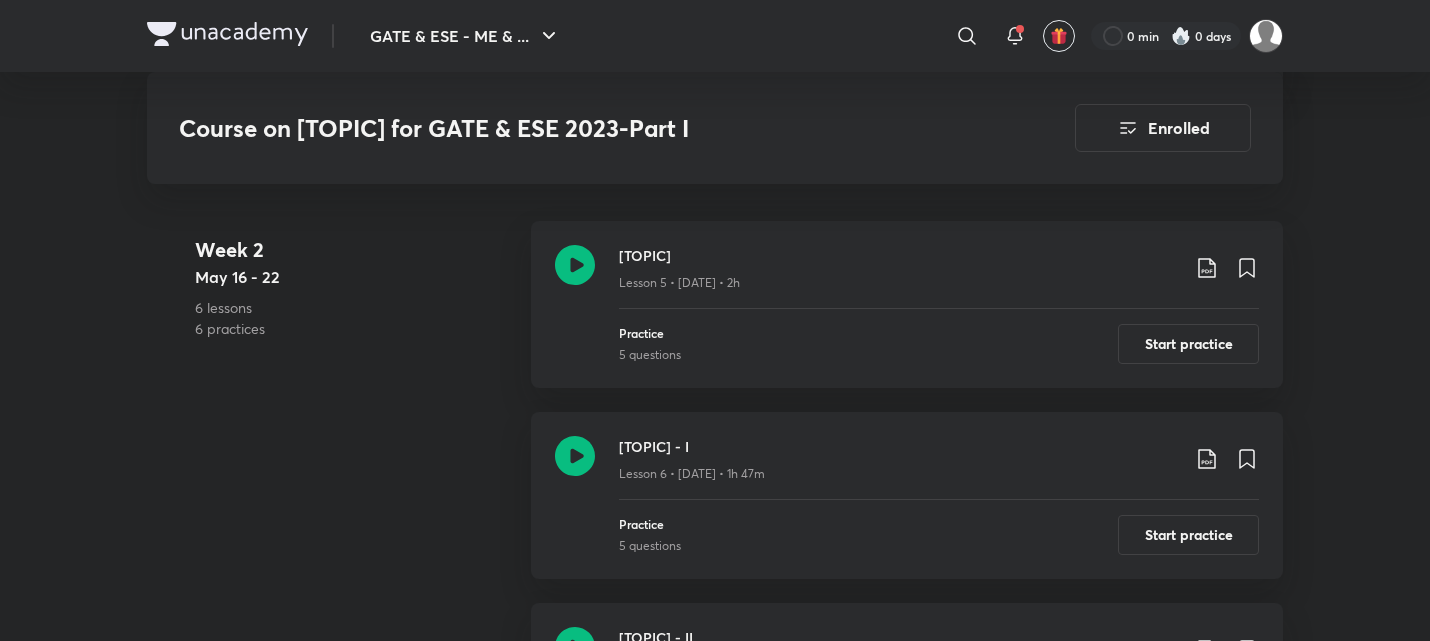 scroll, scrollTop: 1803, scrollLeft: 0, axis: vertical 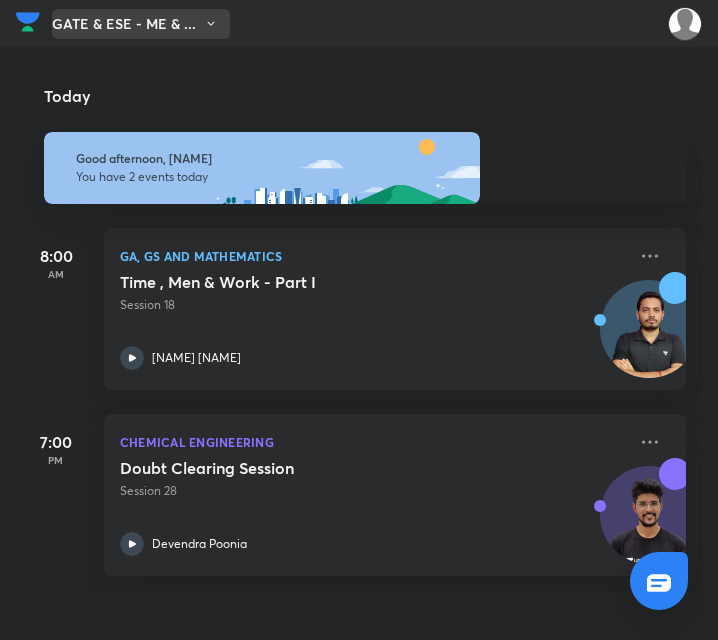 click on "GATE & ESE - ME &  ..." at bounding box center [141, 24] 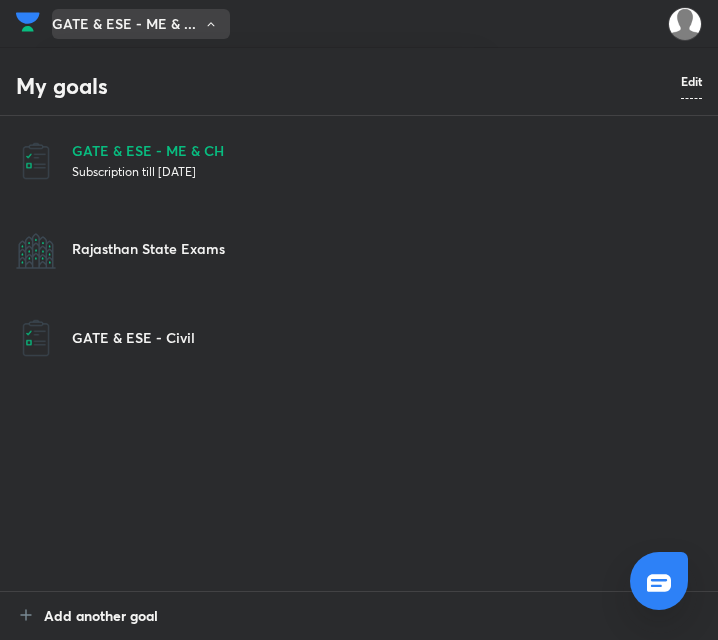click at bounding box center (359, 320) 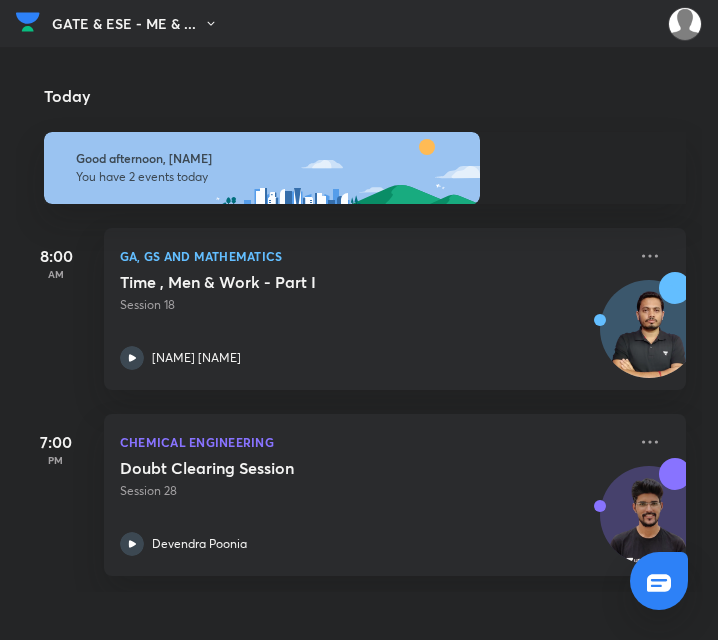click at bounding box center (28, 22) 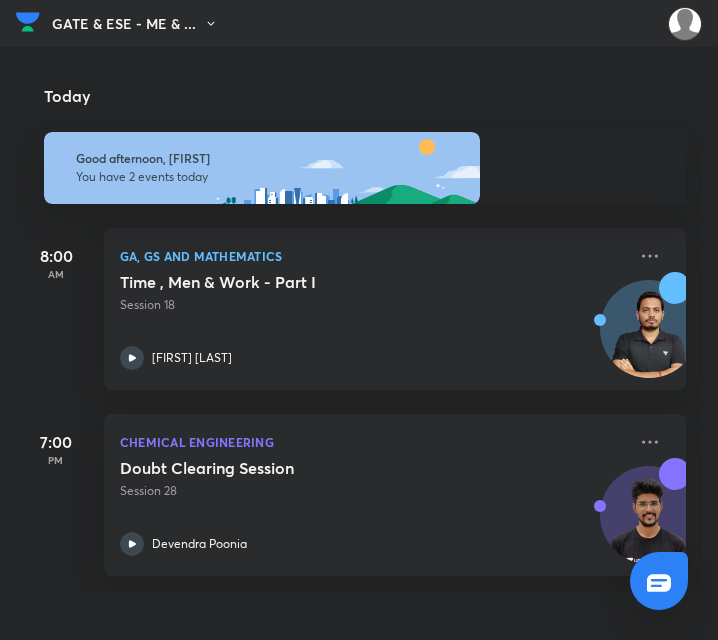 scroll, scrollTop: 0, scrollLeft: 0, axis: both 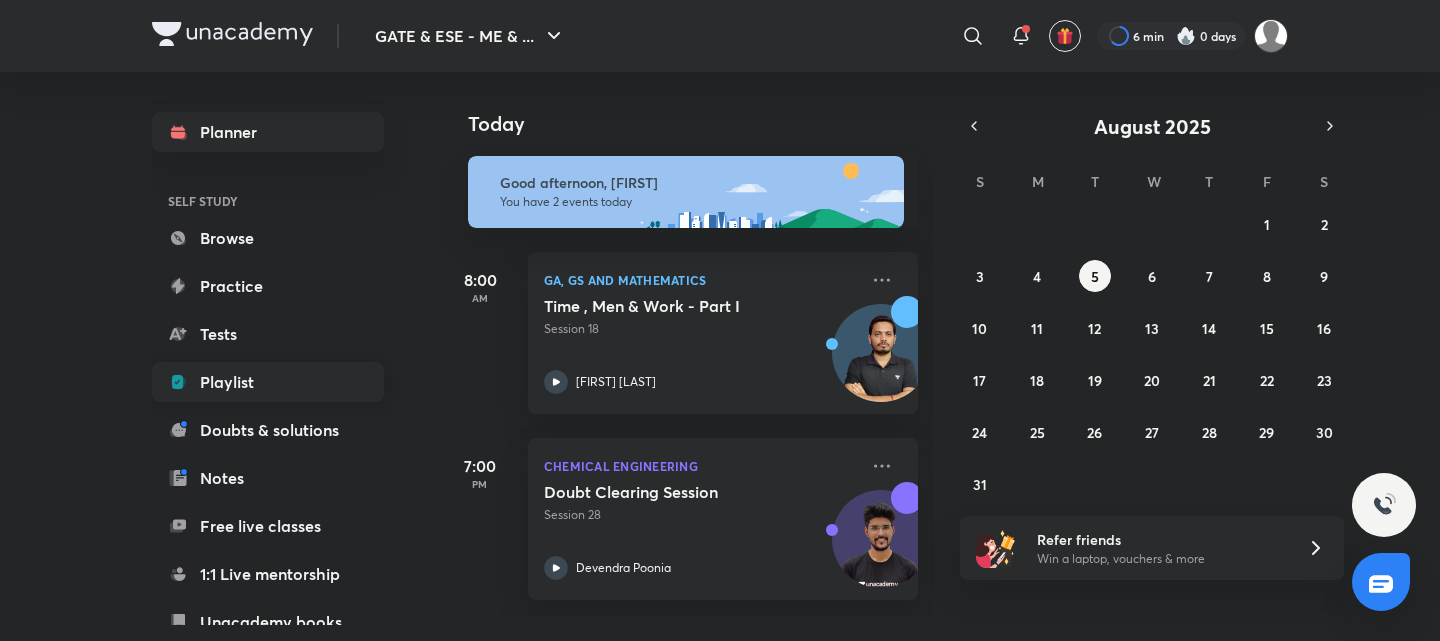 click on "Playlist" at bounding box center [268, 382] 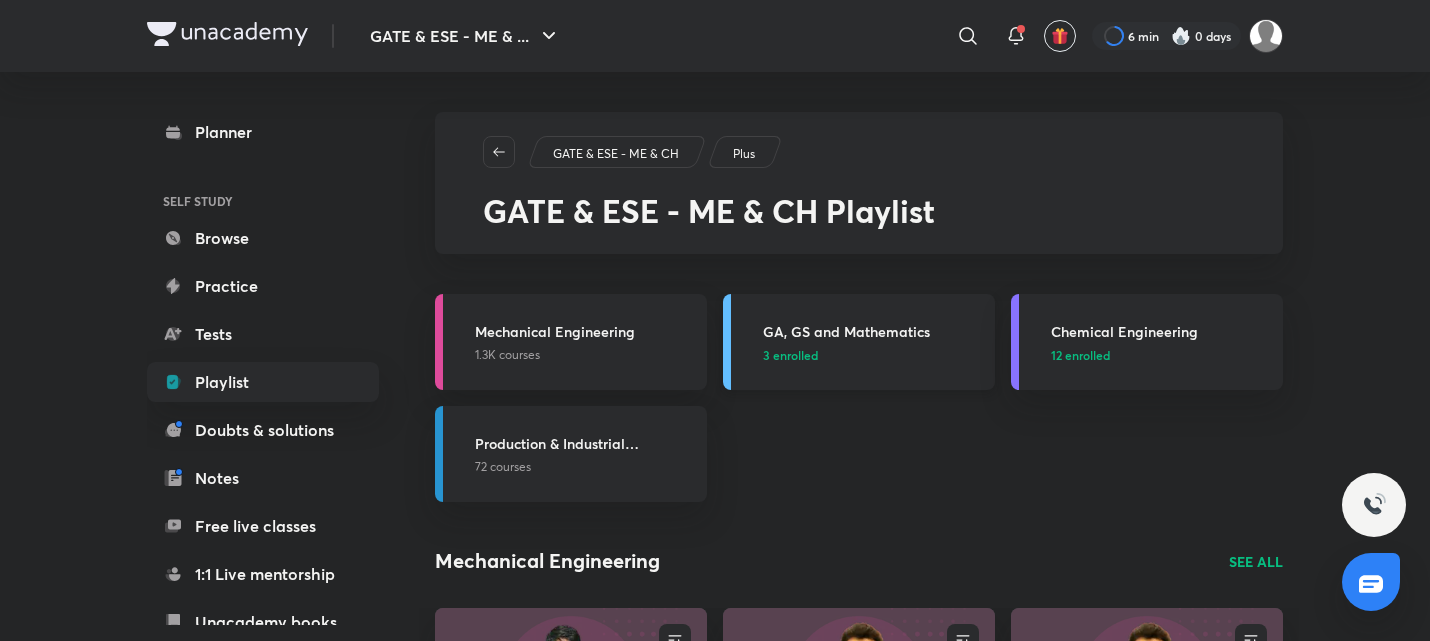 click on "GA, GS and Mathematics" at bounding box center [873, 331] 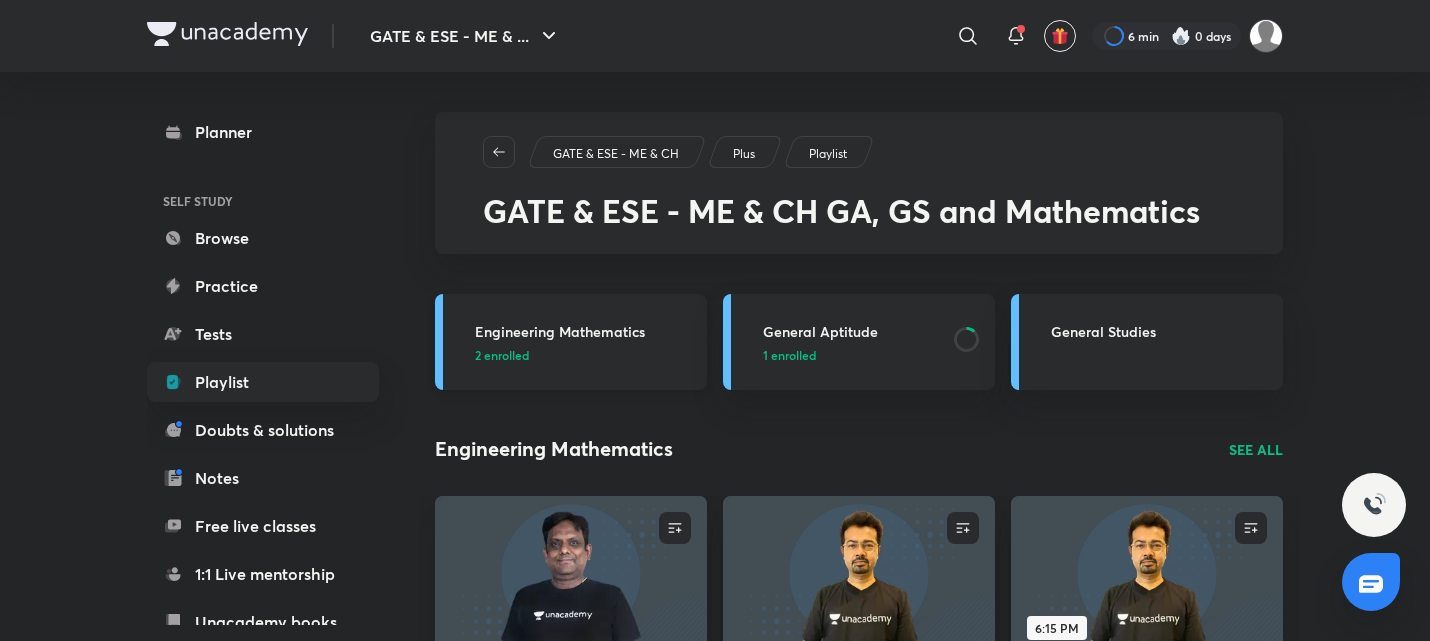 click on "[TOPIC] 2 enrolled" at bounding box center (571, 342) 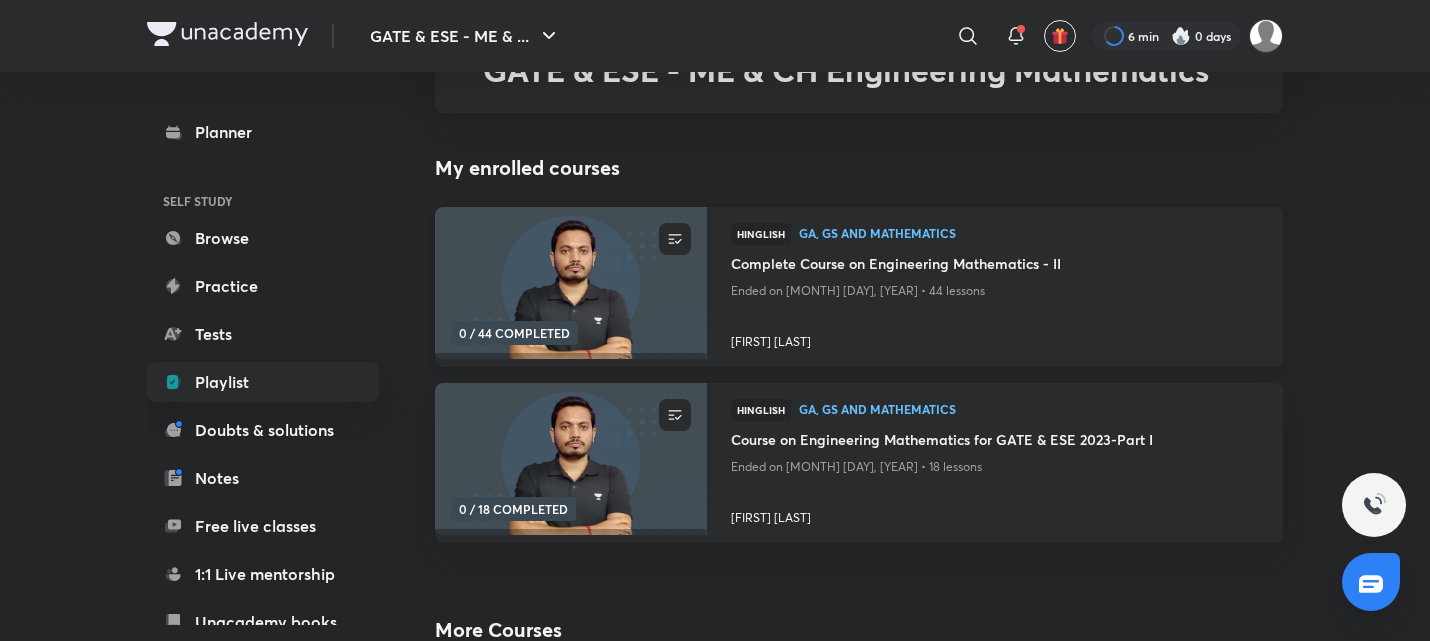 scroll, scrollTop: 146, scrollLeft: 0, axis: vertical 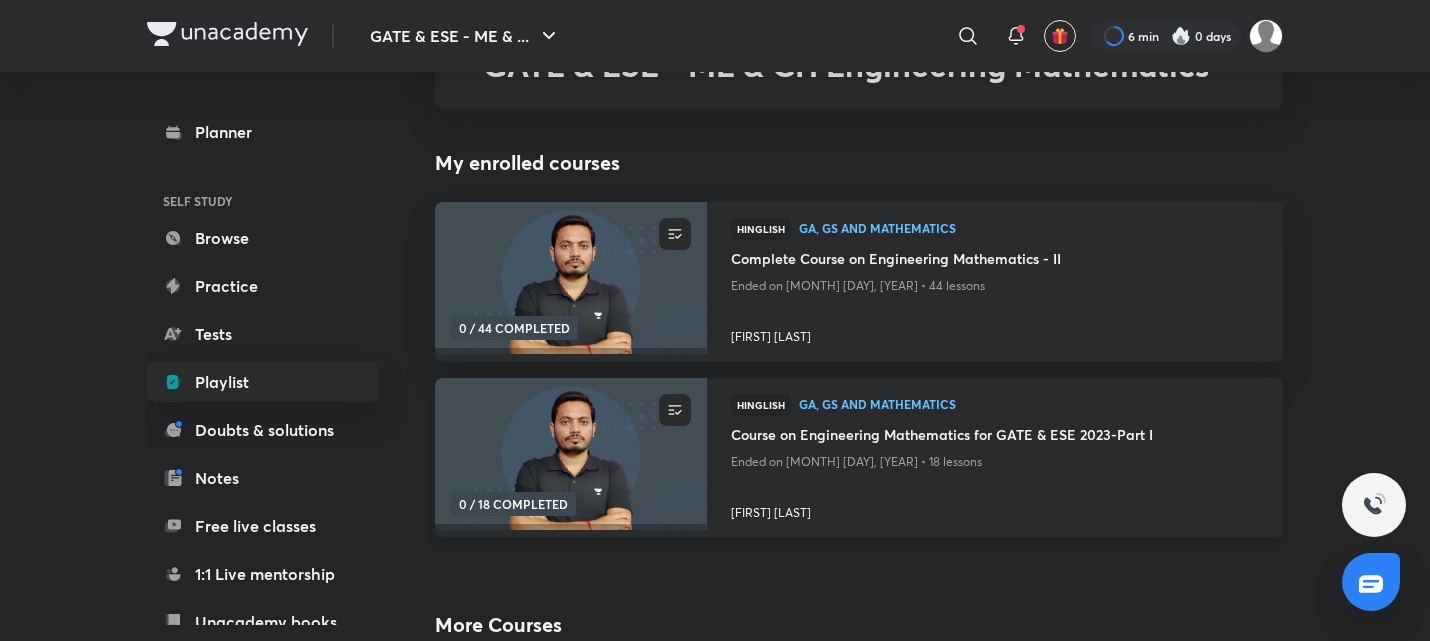 click on "Course on [TOPIC] for GATE & ESE 2023-Part I" at bounding box center (995, 436) 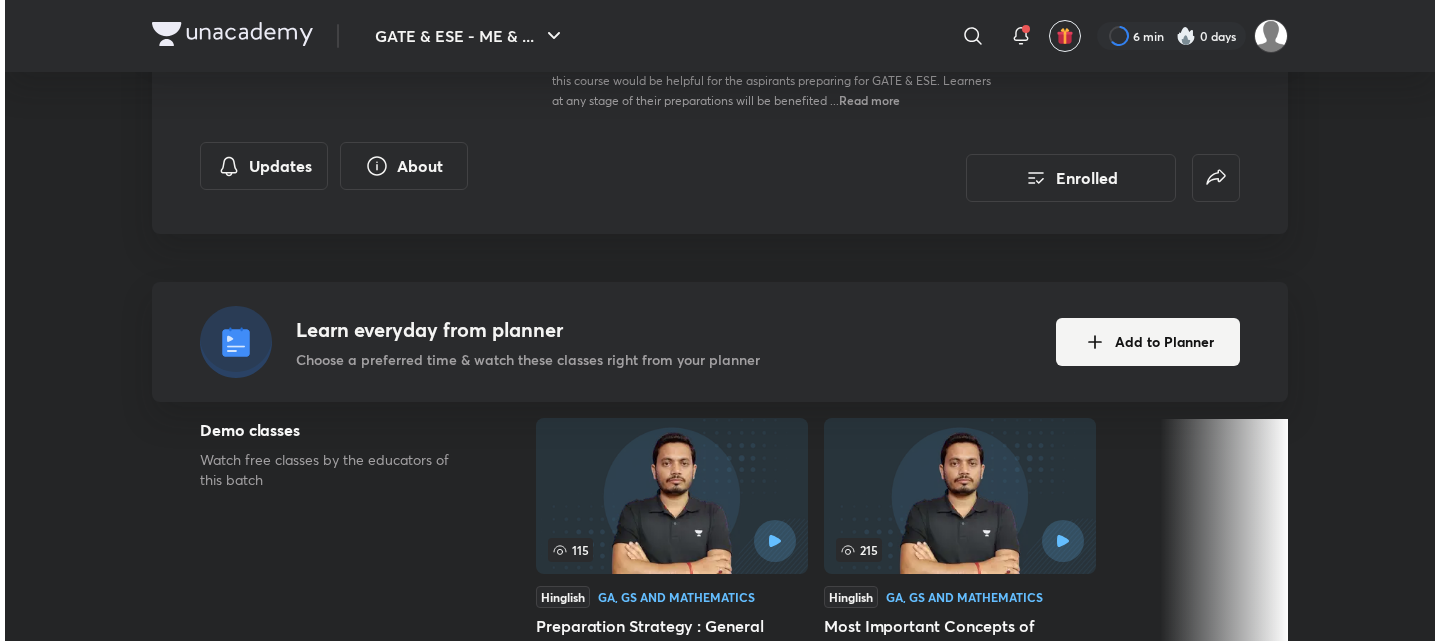 scroll, scrollTop: 360, scrollLeft: 0, axis: vertical 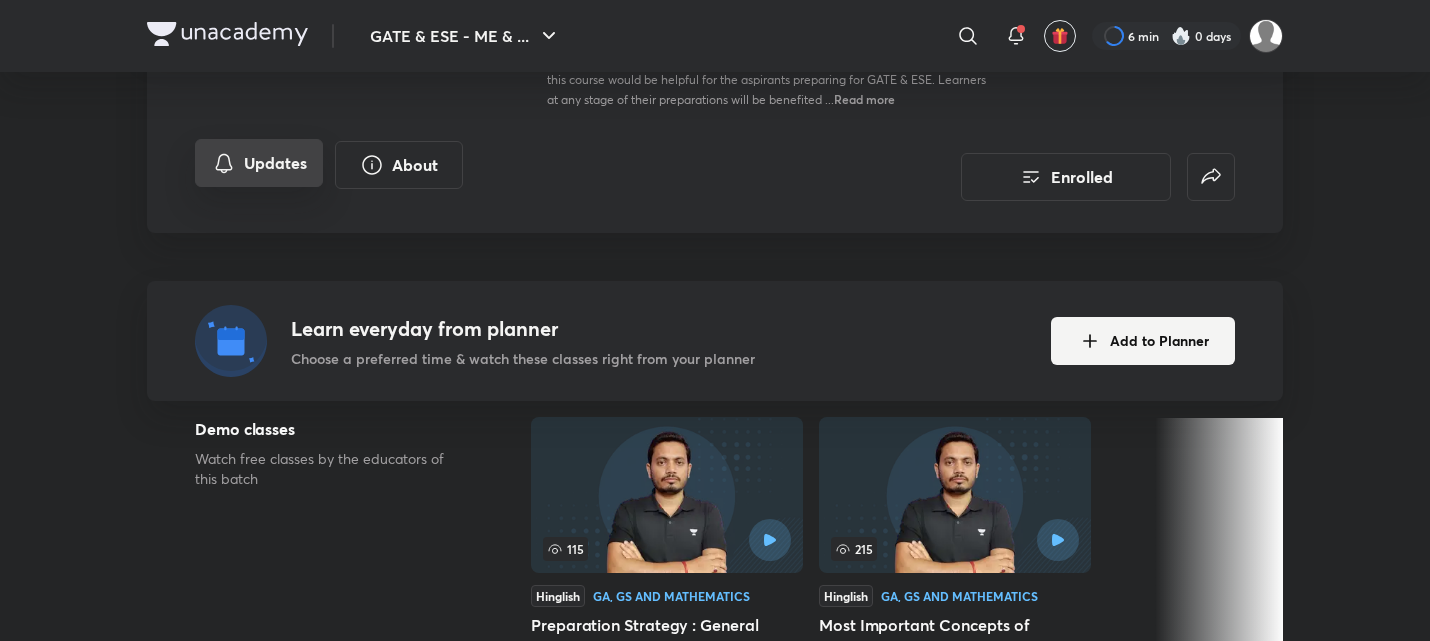 click on "Updates" at bounding box center (259, 163) 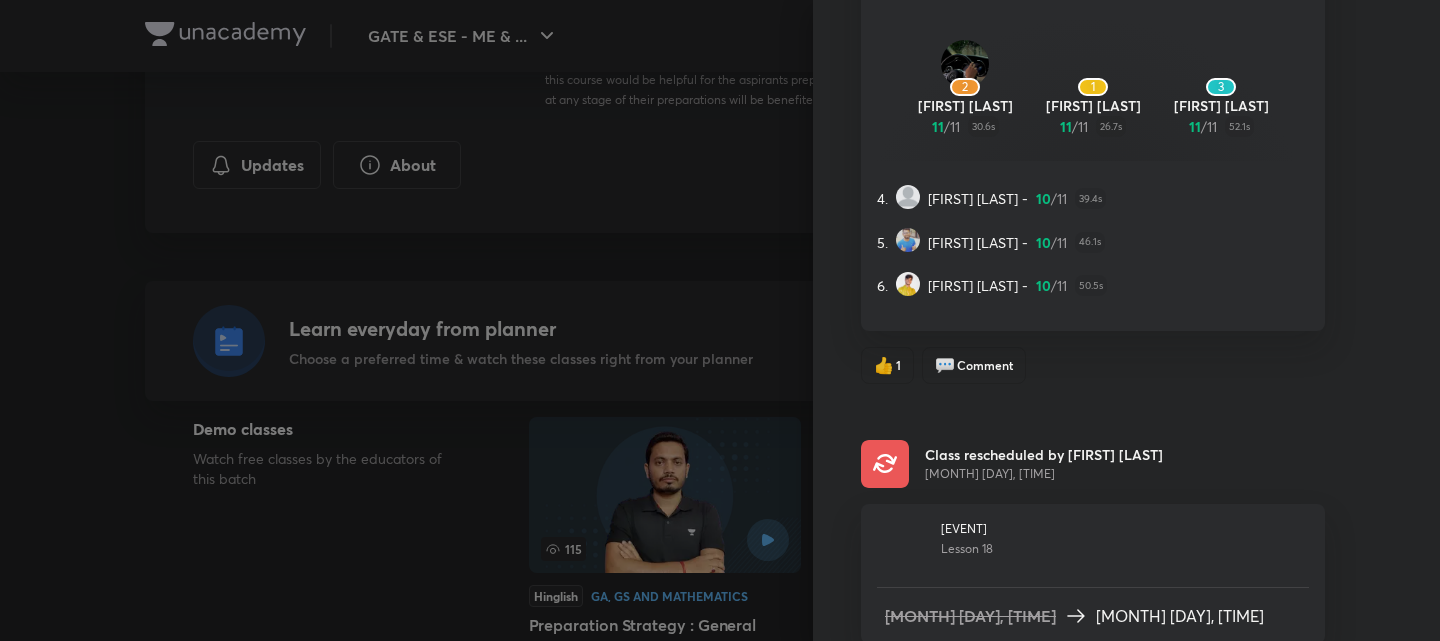 scroll, scrollTop: 2478, scrollLeft: 0, axis: vertical 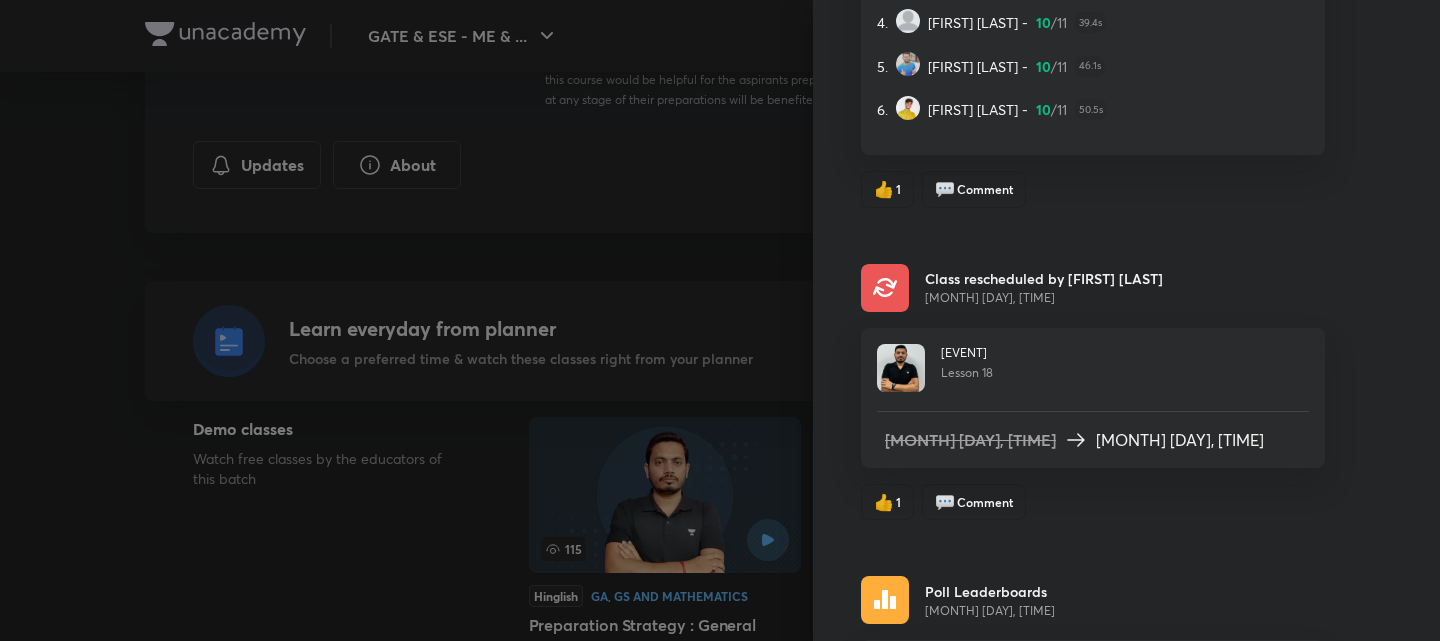 click on "Class rescheduled by Aman Raj May 27, 4:15 PM Taylor's Series & Doubt Clearing Session Lesson 18 May 29, 9:00 AM May 28, 6:30 PM" at bounding box center [1093, 366] 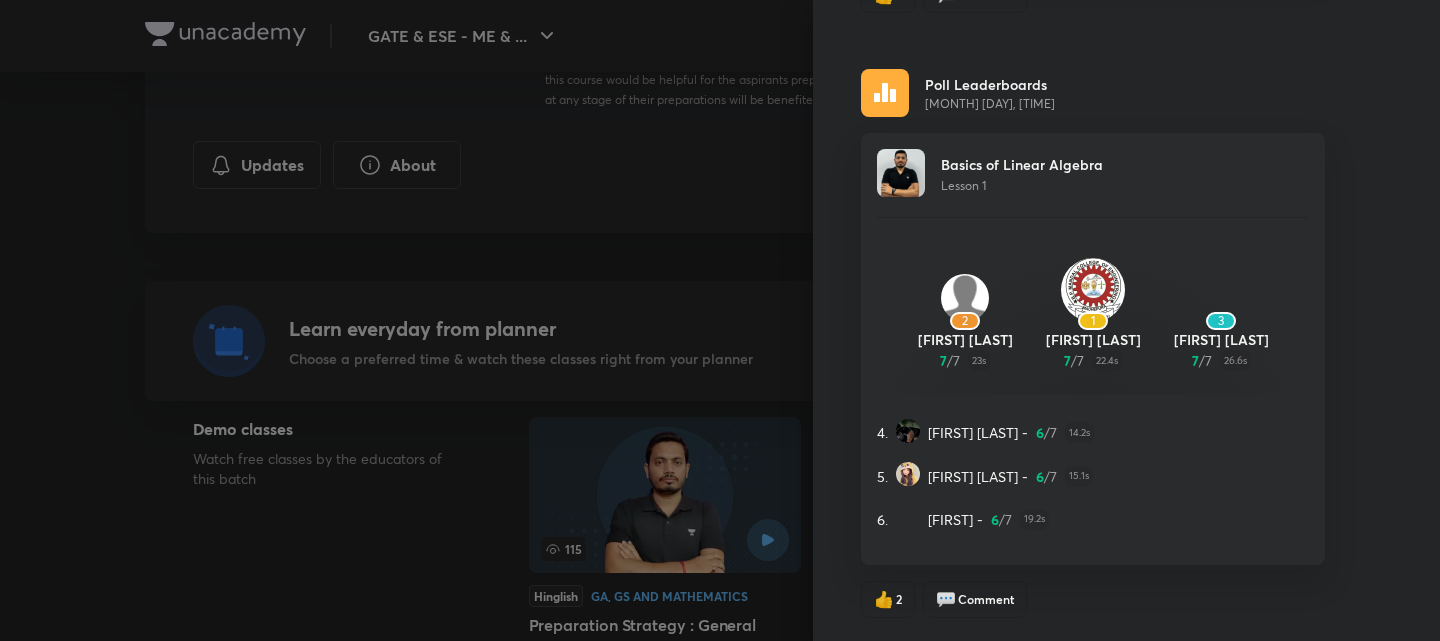 scroll, scrollTop: 16518, scrollLeft: 0, axis: vertical 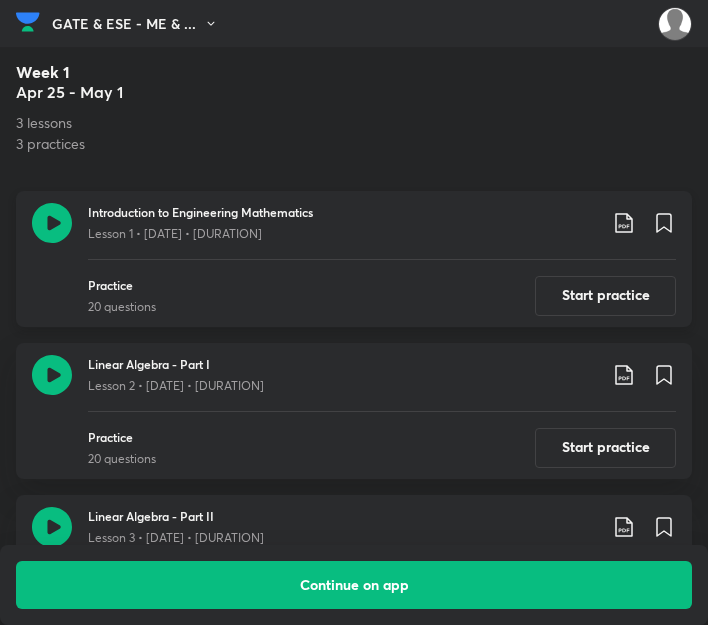 click on "Introduction to Engineering Mathematics" at bounding box center [342, 212] 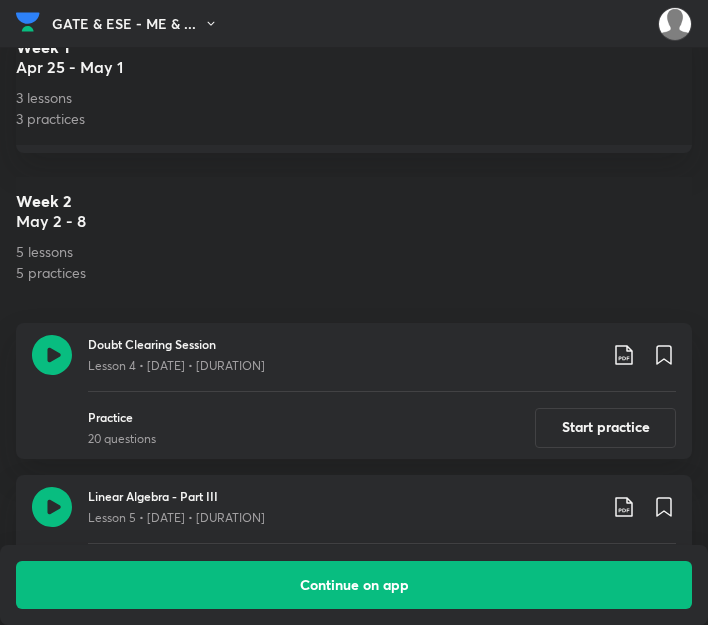 scroll, scrollTop: 1580, scrollLeft: 0, axis: vertical 